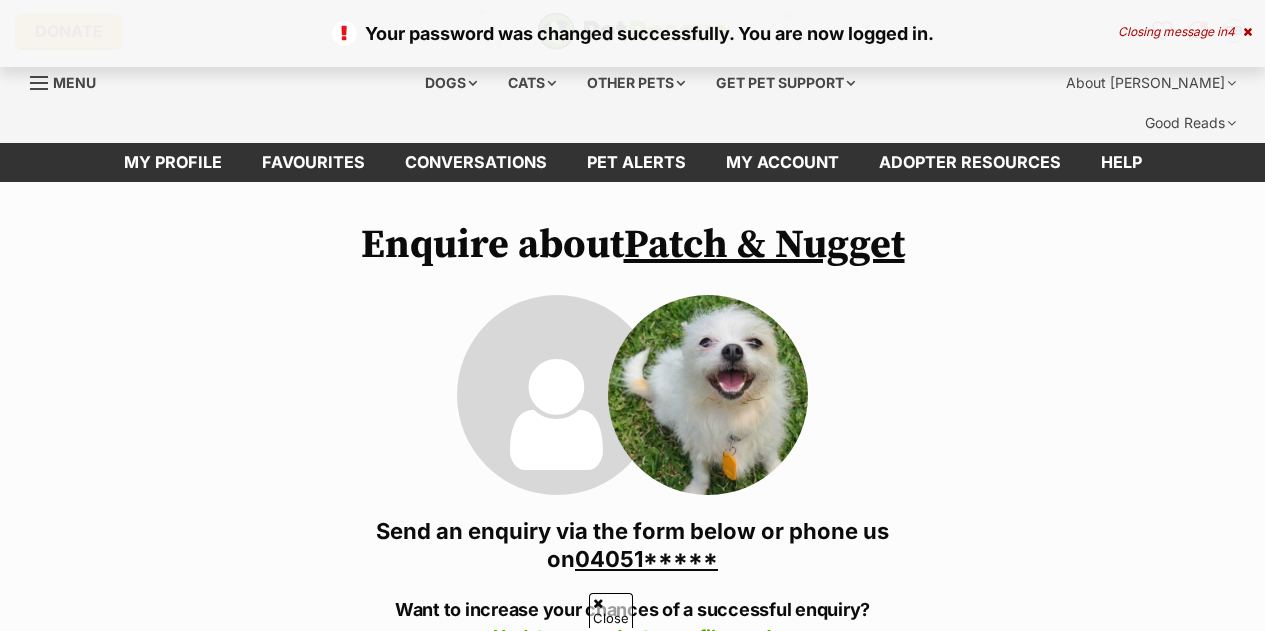 scroll, scrollTop: 286, scrollLeft: 0, axis: vertical 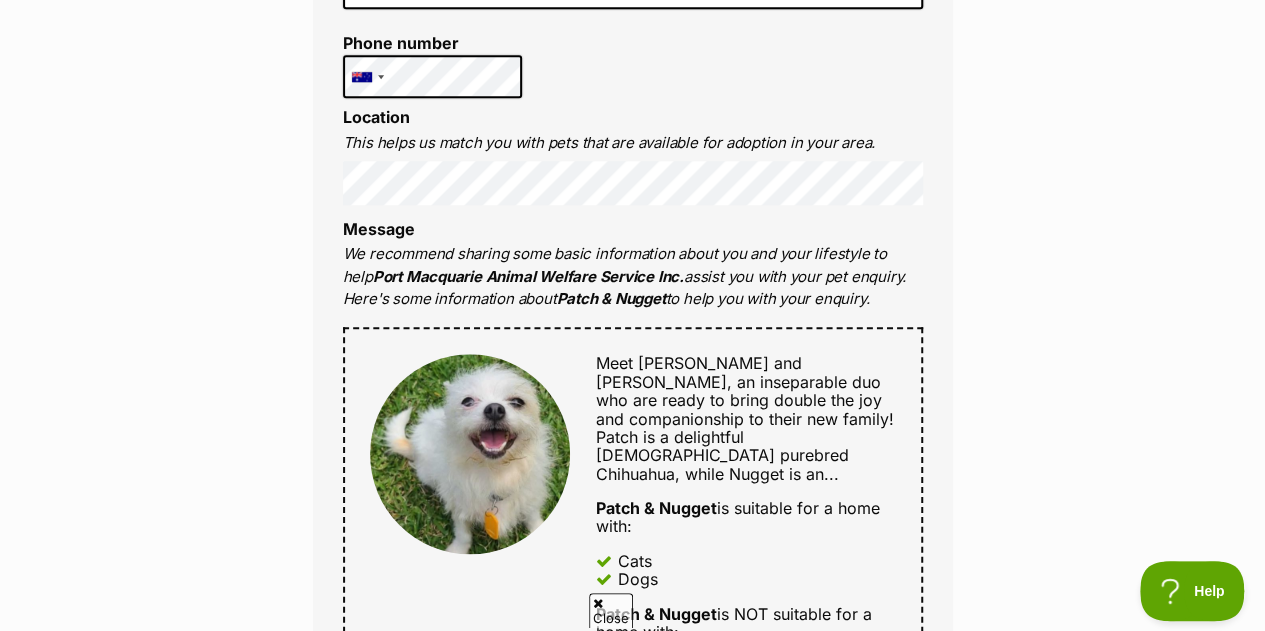 click on "We recommend sharing some basic information about you and your lifestyle to help  Port Macquarie Animal Welfare Service Inc.  assist you with your pet enquiry. Here's some information about  Patch & Nugget  to help you with your enquiry." at bounding box center [633, 277] 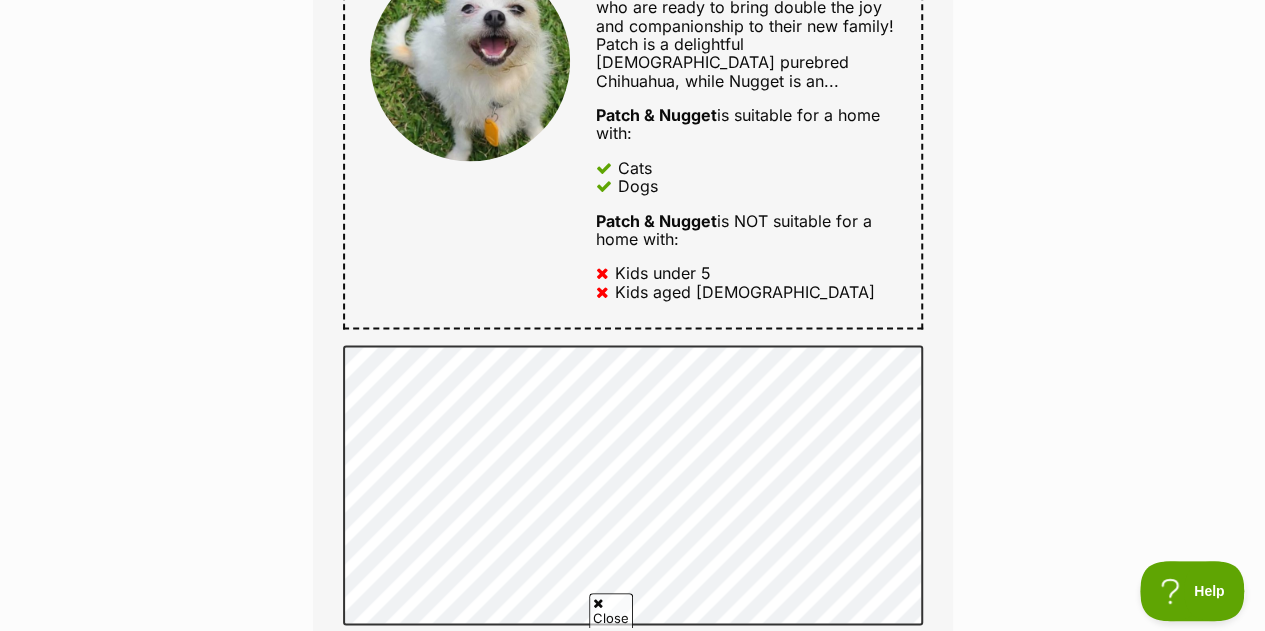 scroll, scrollTop: 1266, scrollLeft: 0, axis: vertical 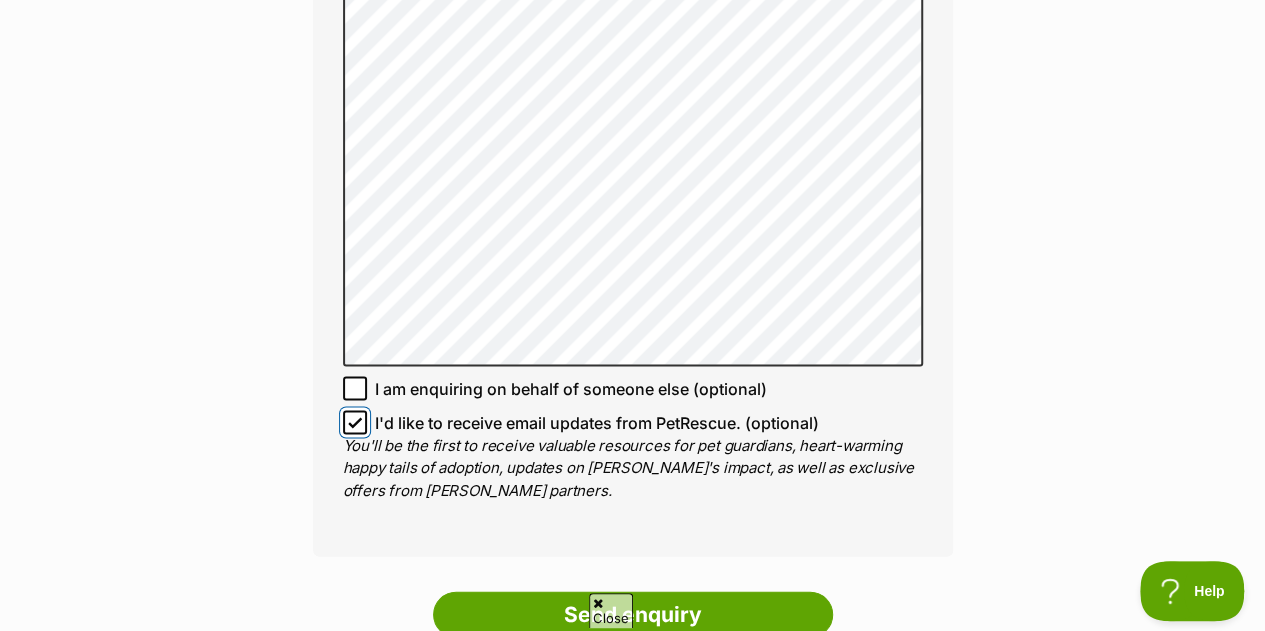 click on "I'd like to receive email updates from PetRescue. (optional)" at bounding box center [355, 422] 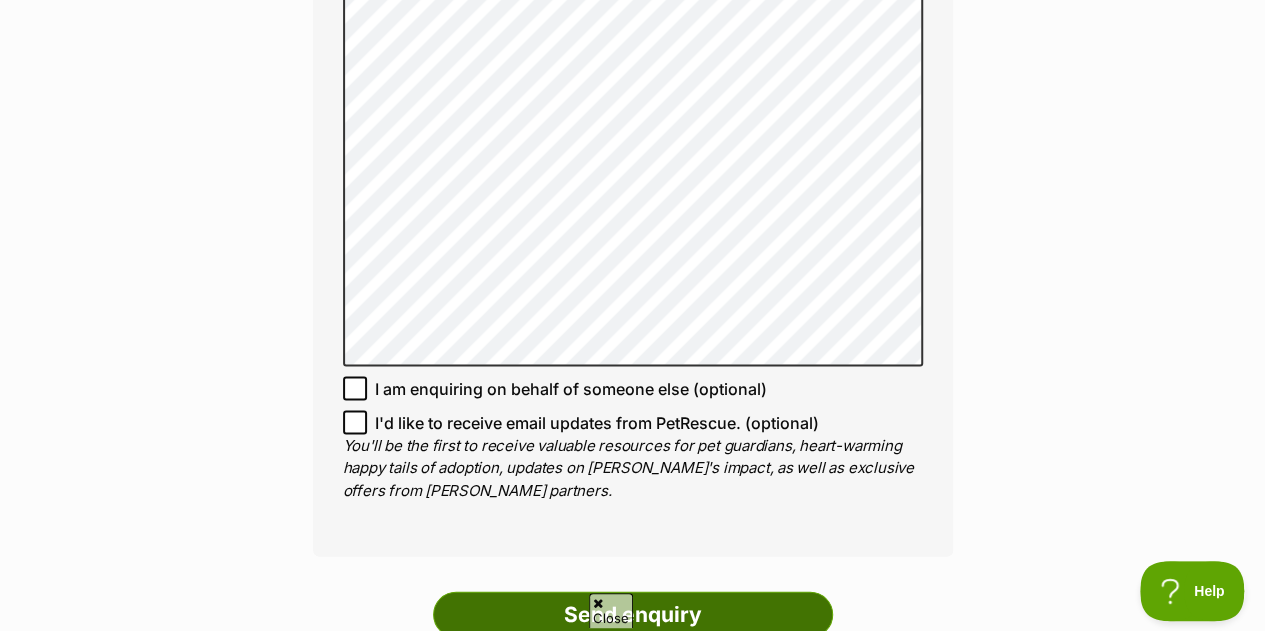 click on "Send enquiry" at bounding box center (633, 614) 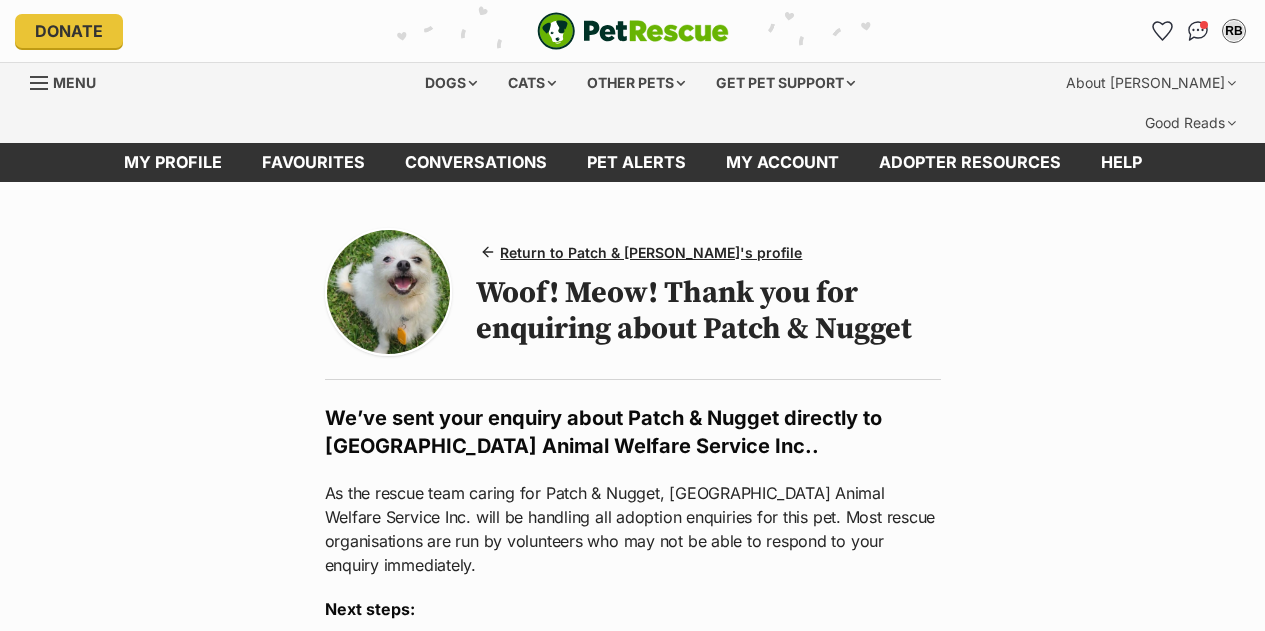 scroll, scrollTop: 0, scrollLeft: 0, axis: both 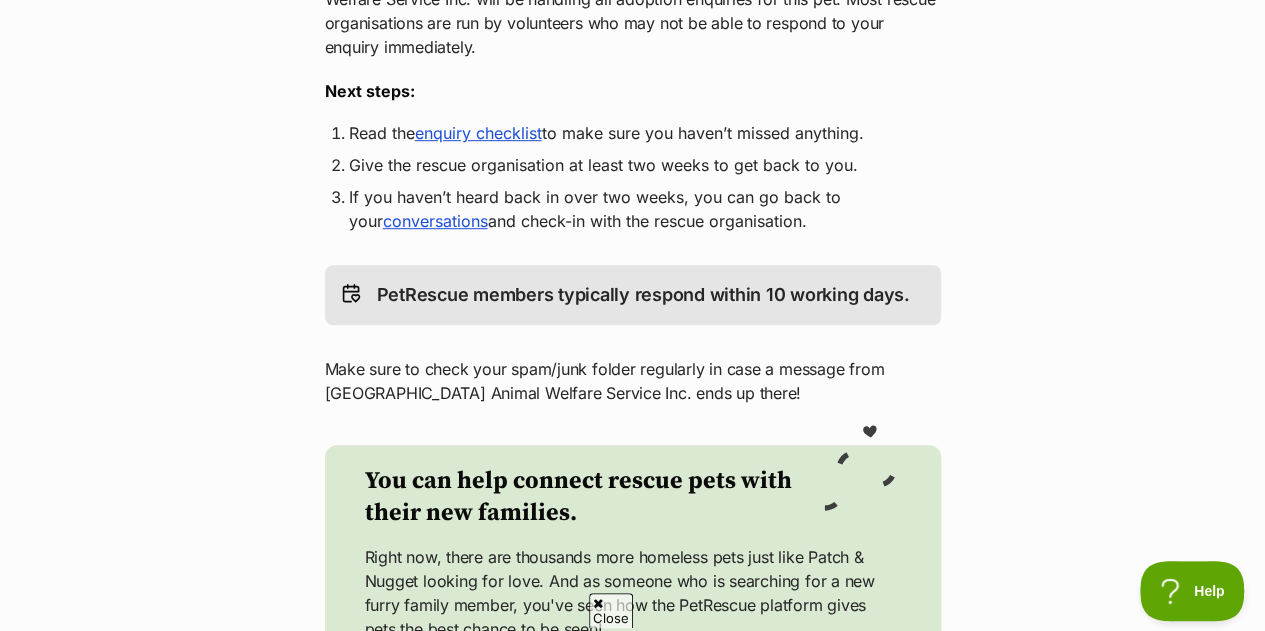 click on "enquiry checklist" at bounding box center (478, 133) 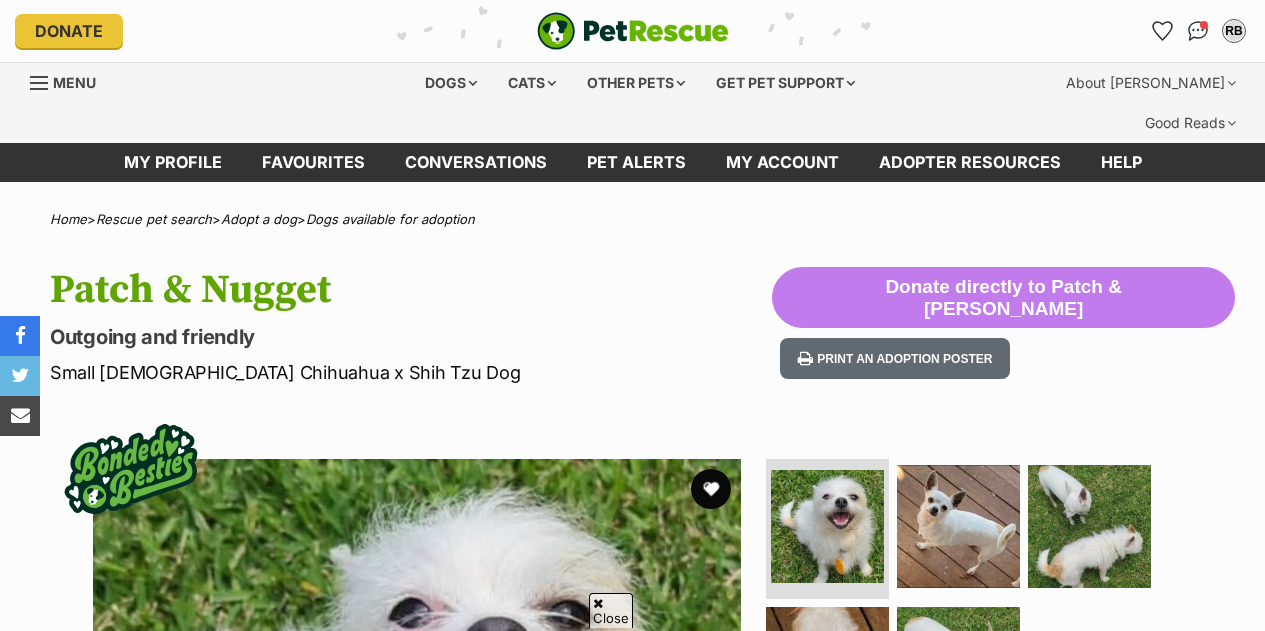scroll, scrollTop: 268, scrollLeft: 0, axis: vertical 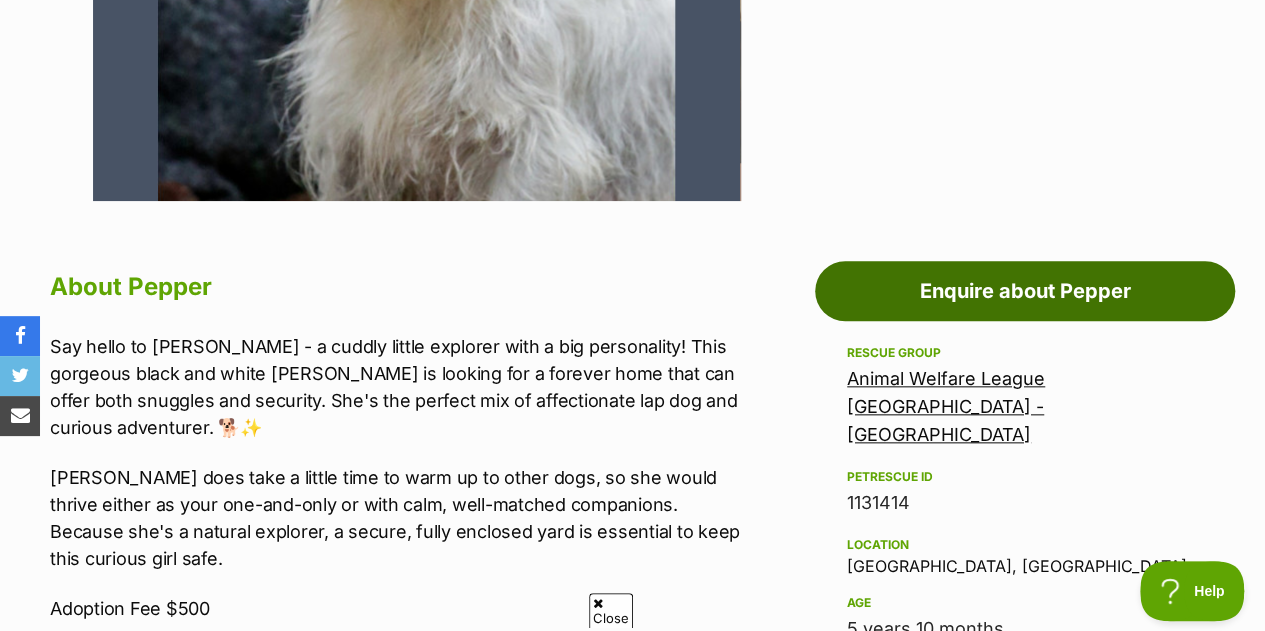 click on "Enquire about Pepper" at bounding box center (1025, 291) 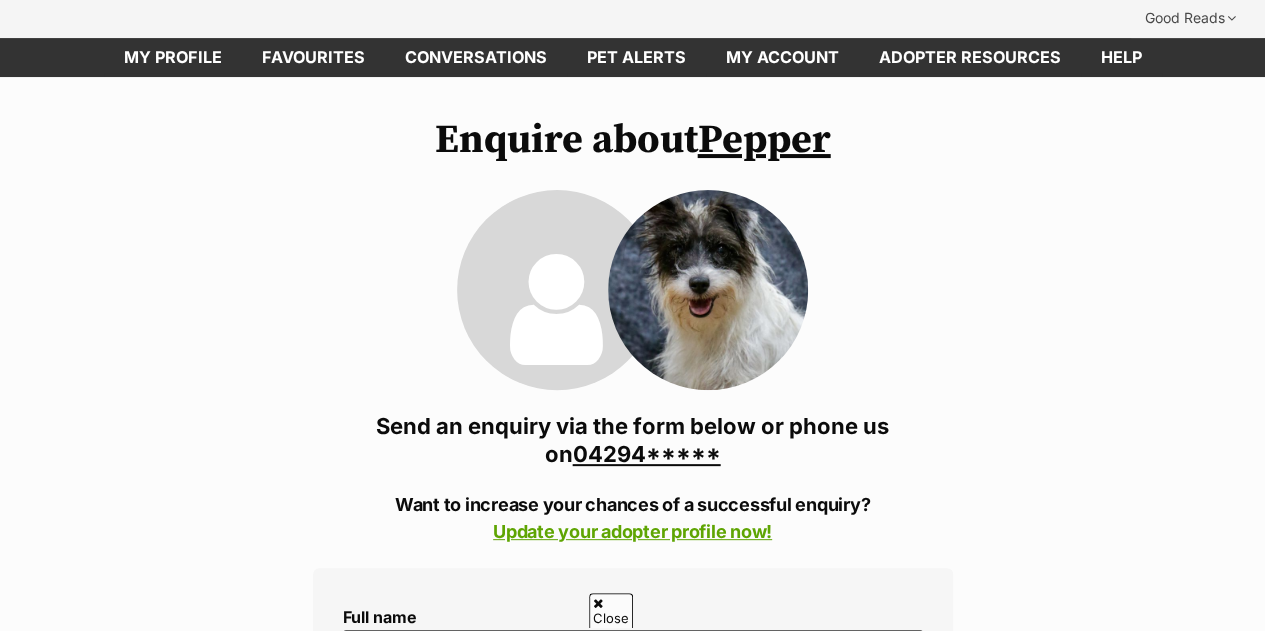 scroll, scrollTop: 242, scrollLeft: 0, axis: vertical 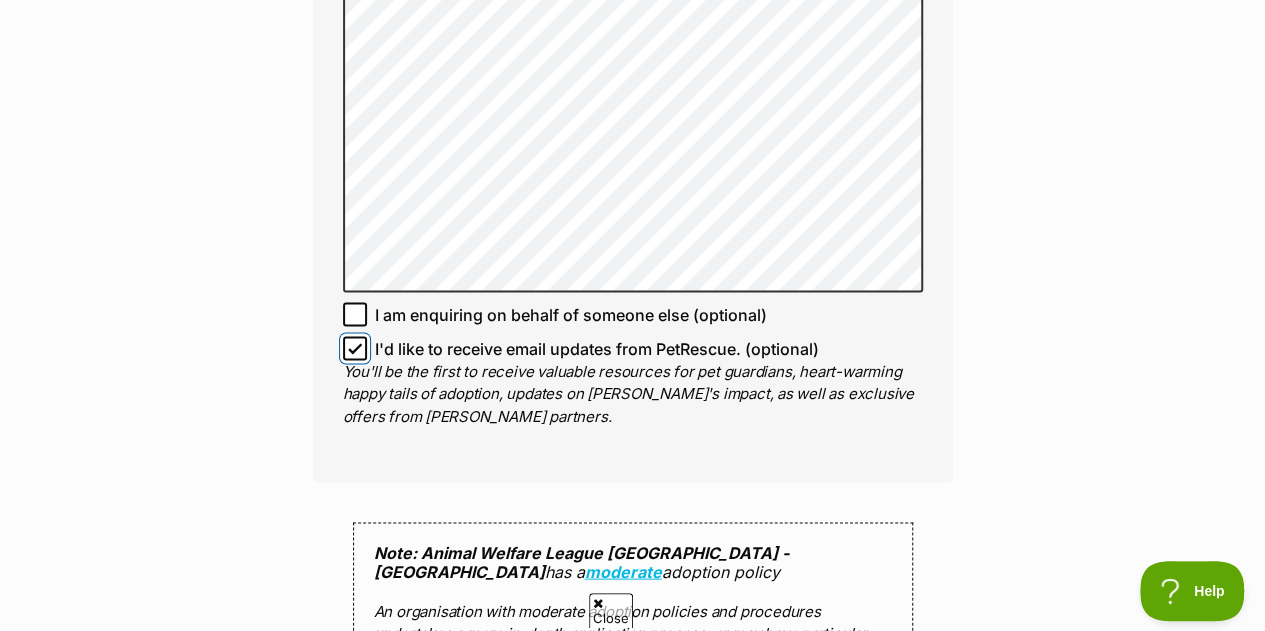 click on "I'd like to receive email updates from PetRescue. (optional)" at bounding box center [355, 348] 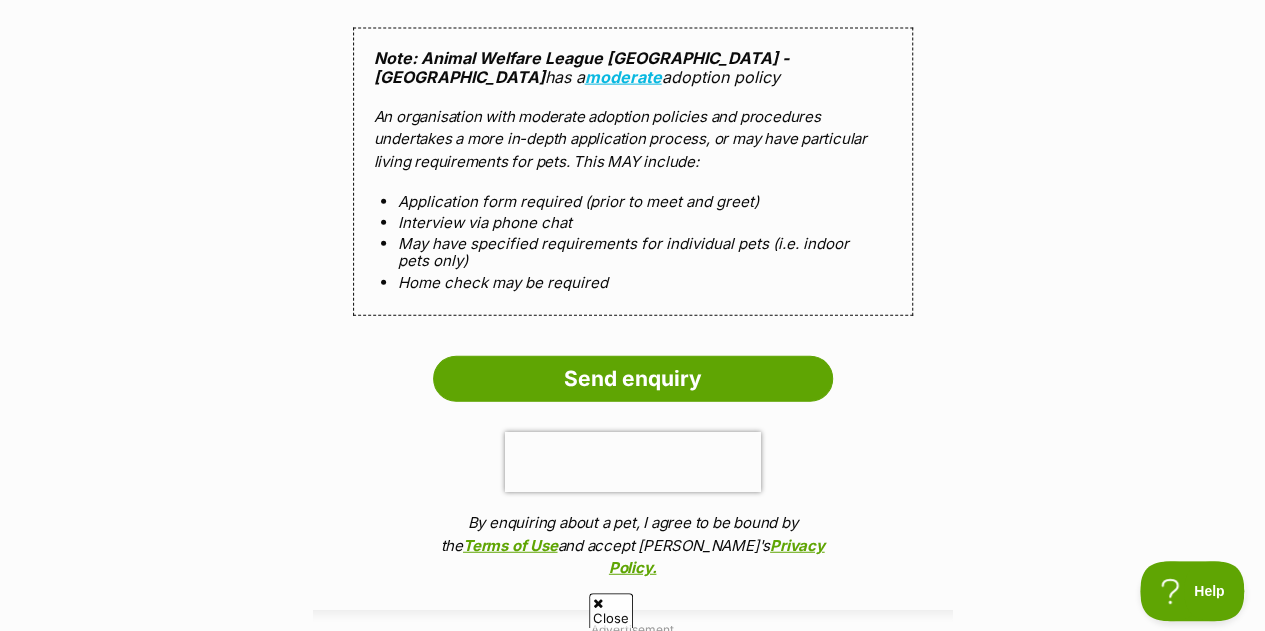 scroll, scrollTop: 2382, scrollLeft: 0, axis: vertical 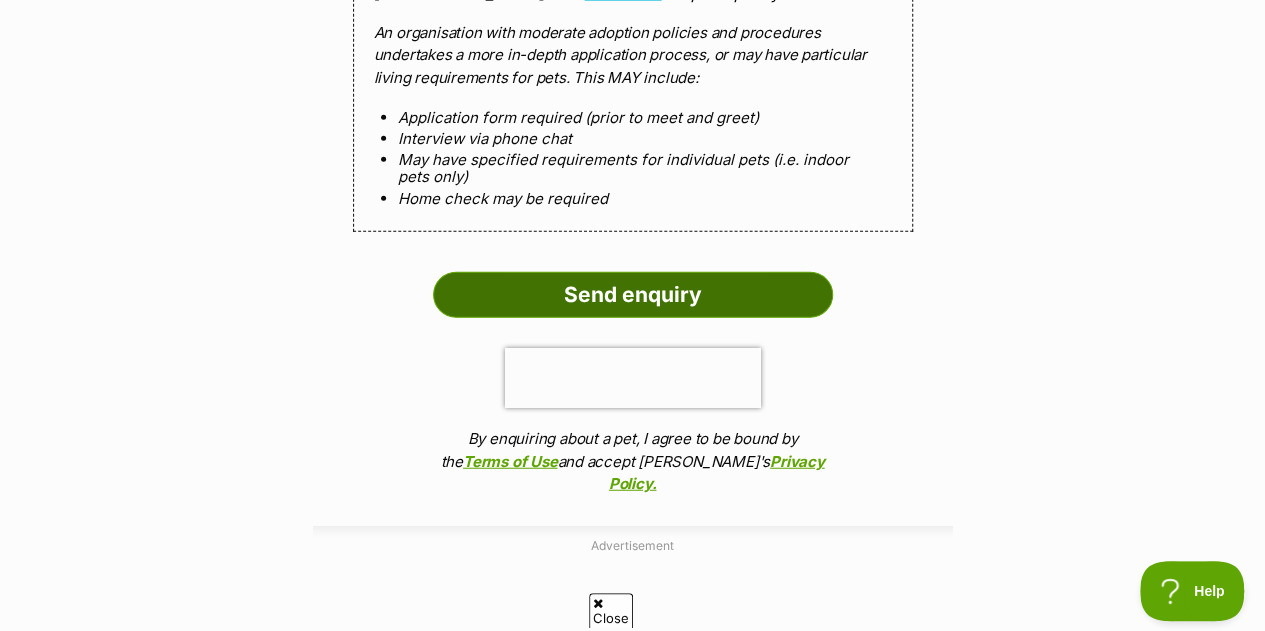 click on "Send enquiry" at bounding box center (633, 295) 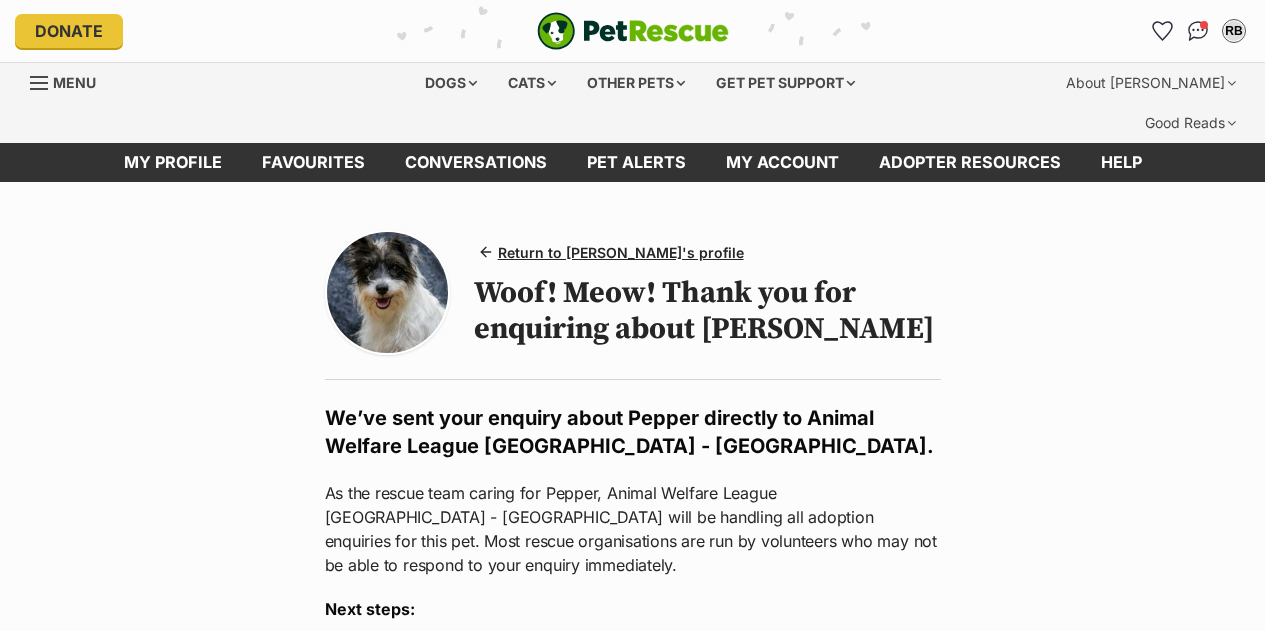 scroll, scrollTop: 0, scrollLeft: 0, axis: both 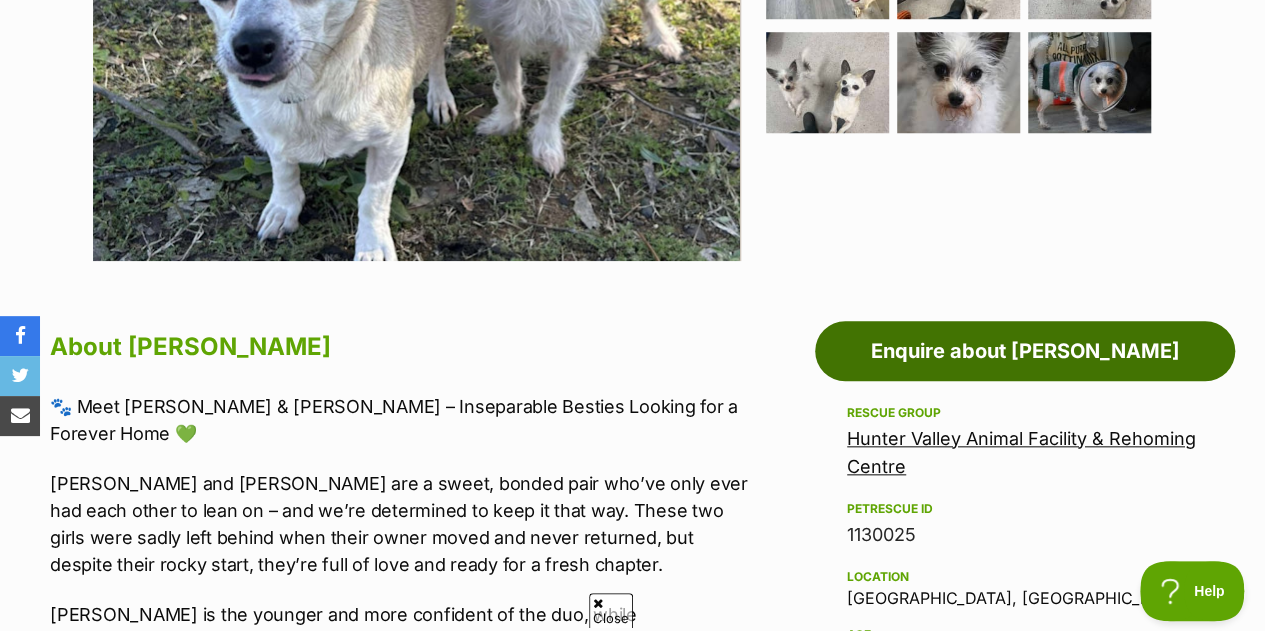click on "Enquire about Sam" at bounding box center (1025, 351) 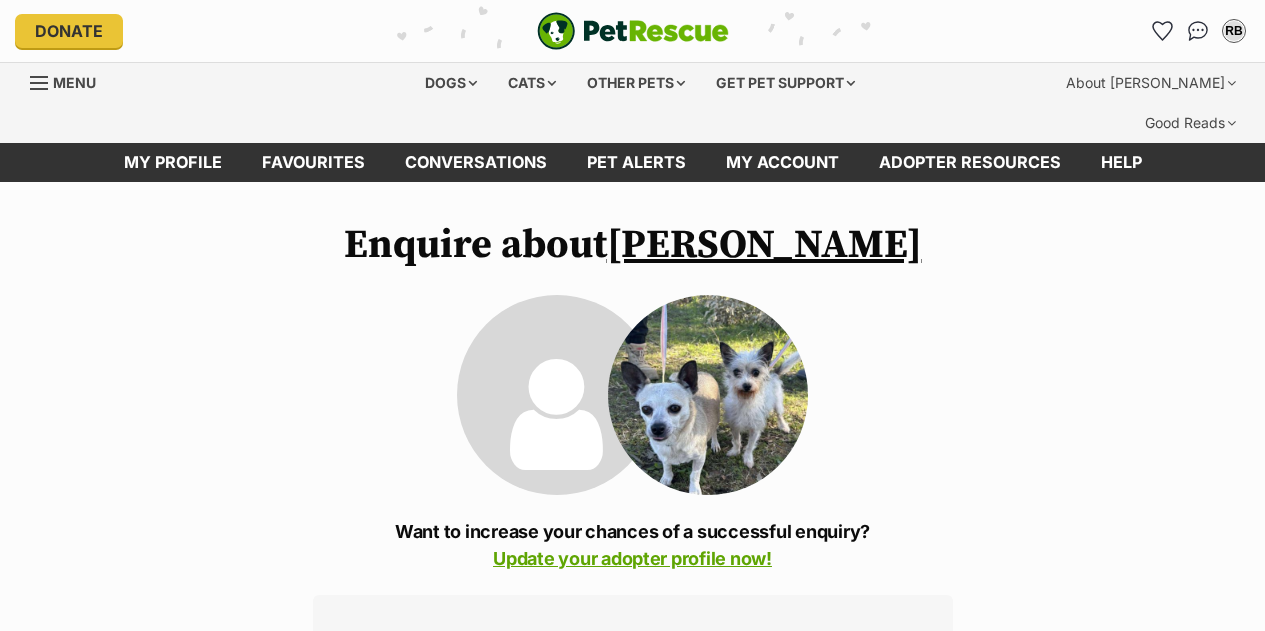 scroll, scrollTop: 0, scrollLeft: 0, axis: both 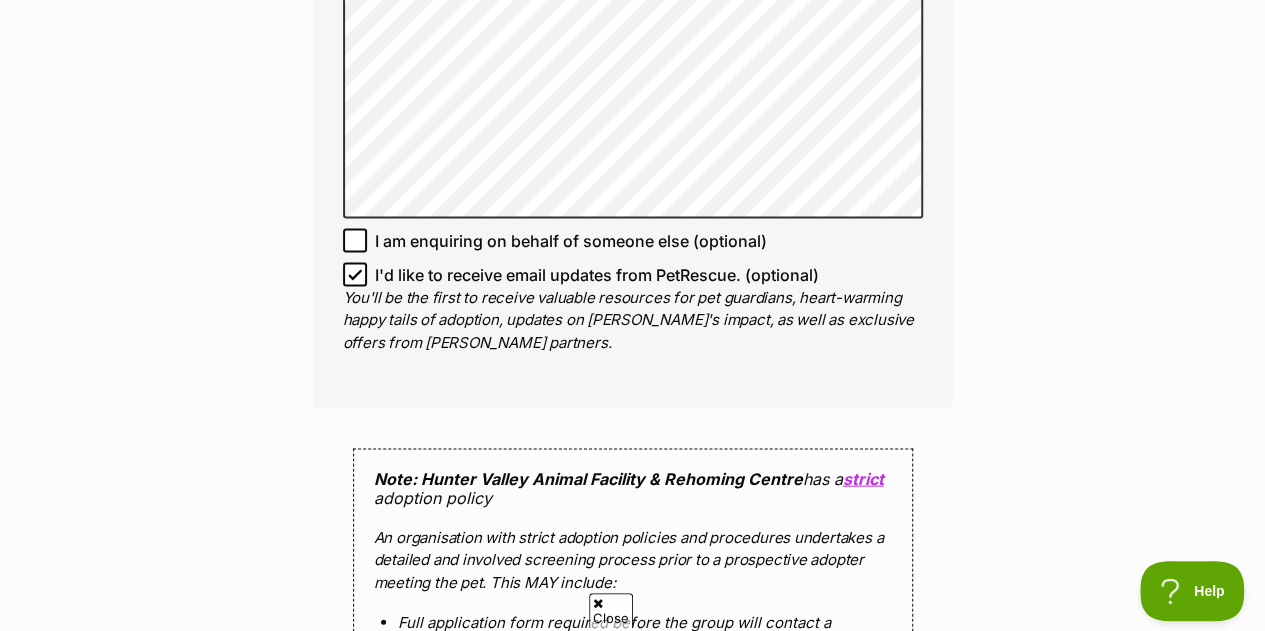 click 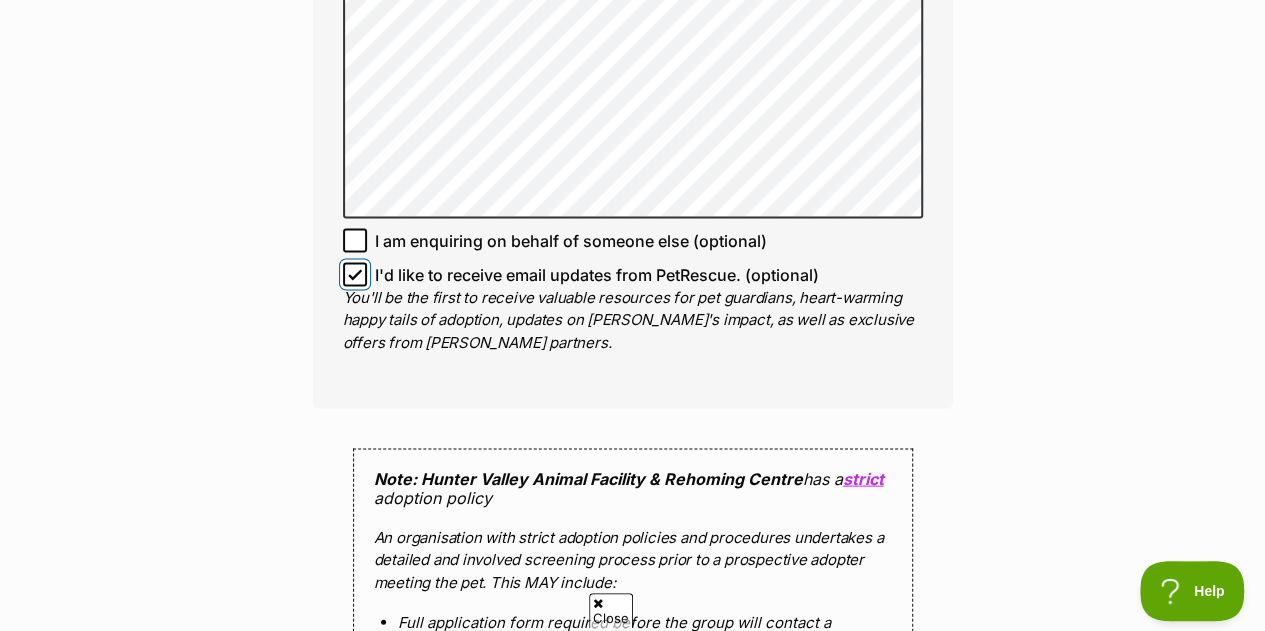 click on "I'd like to receive email updates from PetRescue. (optional)" at bounding box center (355, 275) 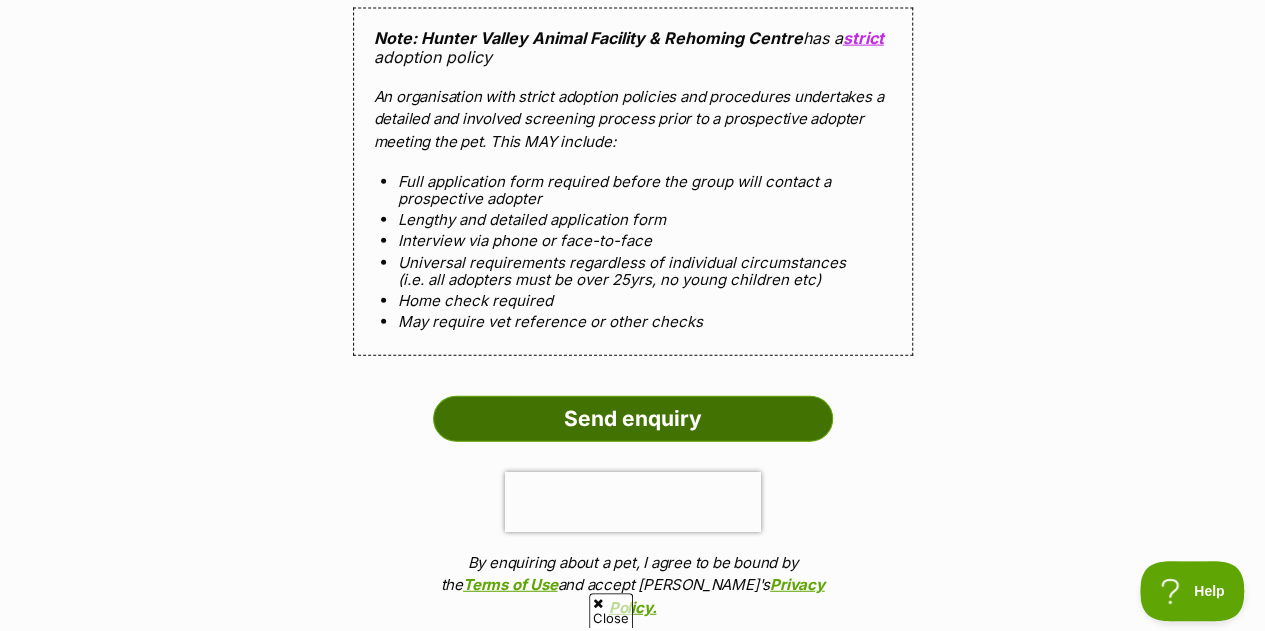 scroll, scrollTop: 2359, scrollLeft: 0, axis: vertical 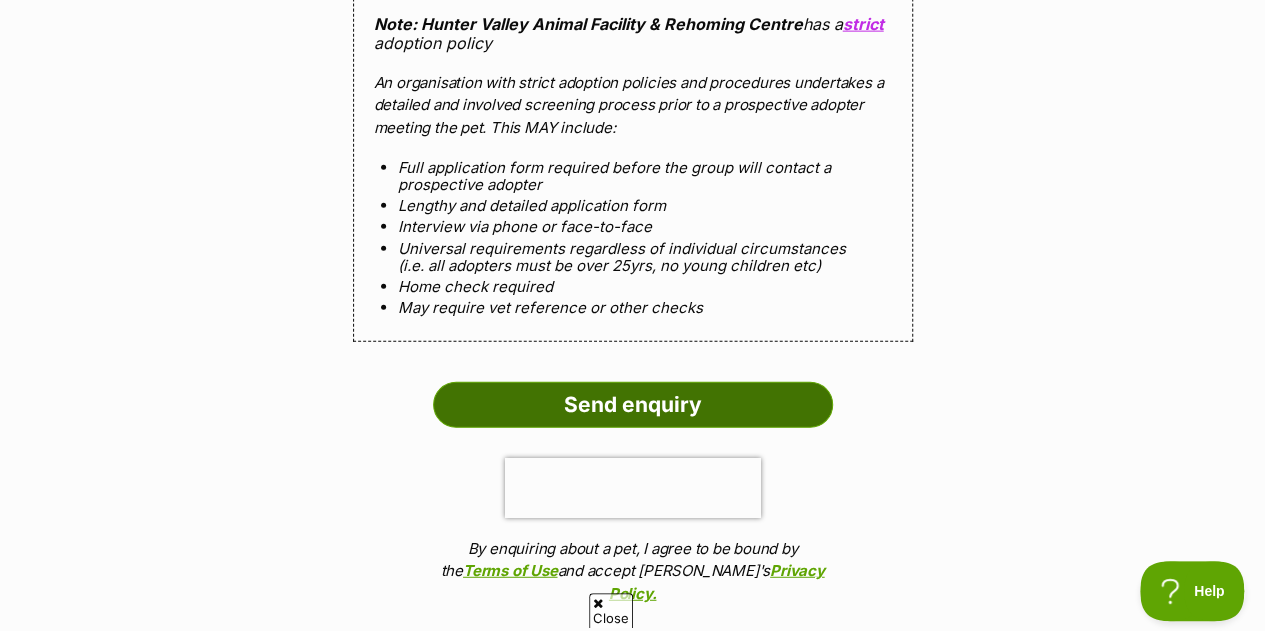 click on "Send enquiry" at bounding box center (633, 405) 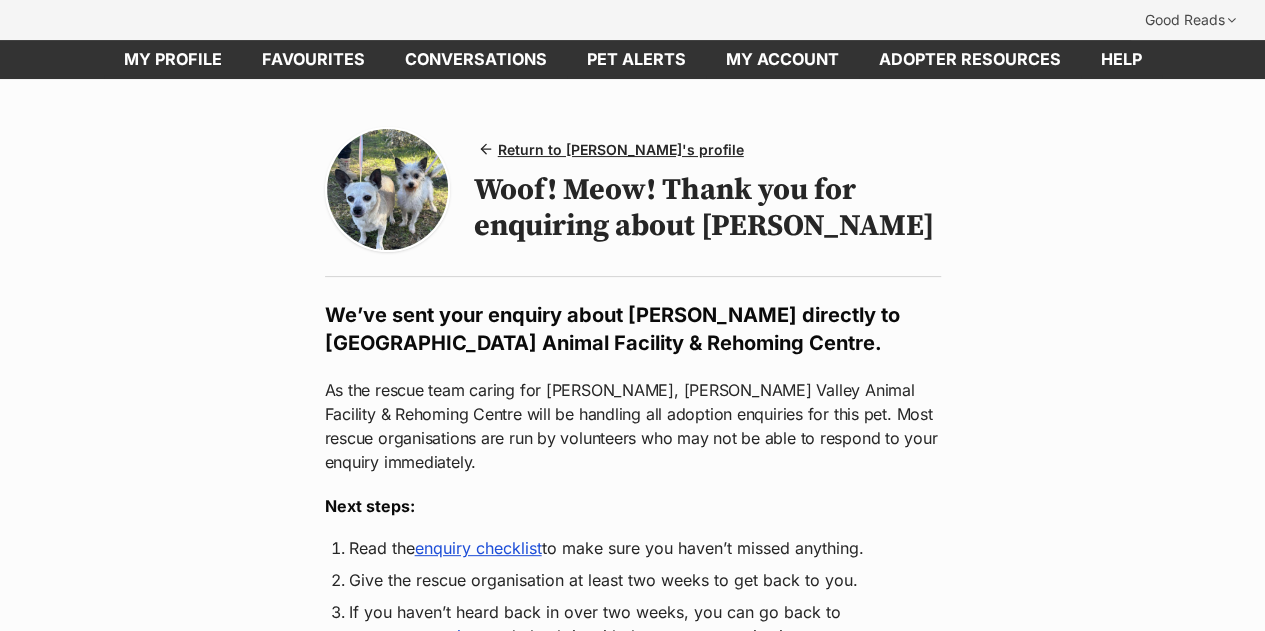 scroll, scrollTop: 0, scrollLeft: 0, axis: both 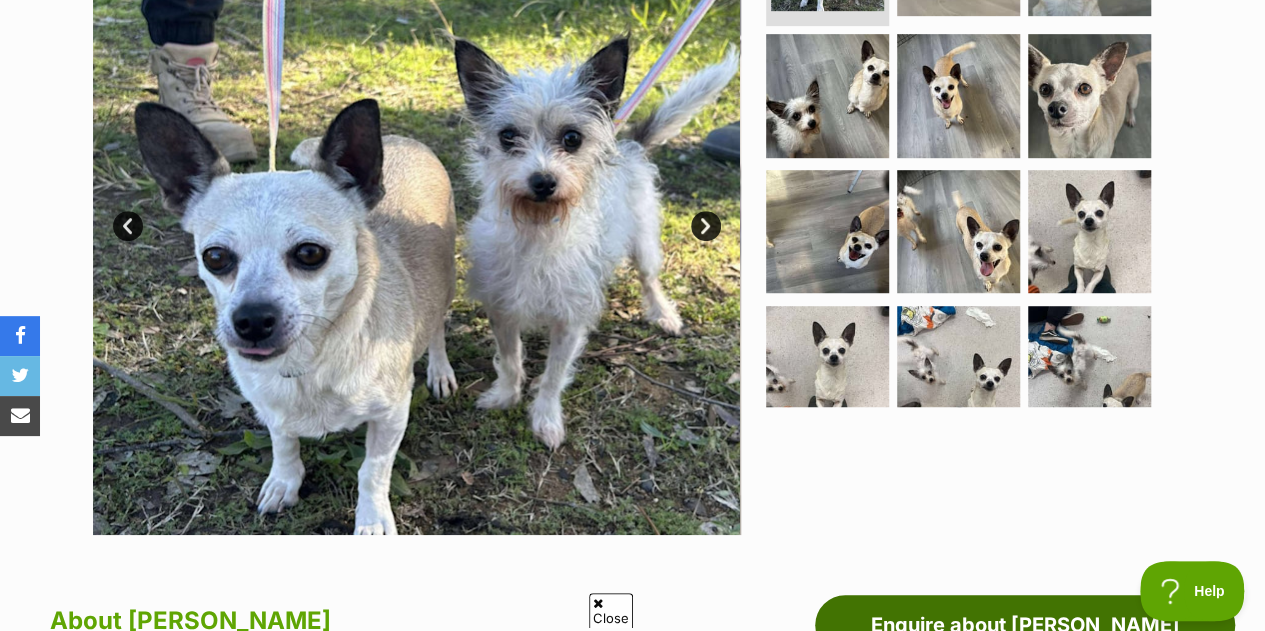 click on "Enquire about Bella" at bounding box center [1025, 625] 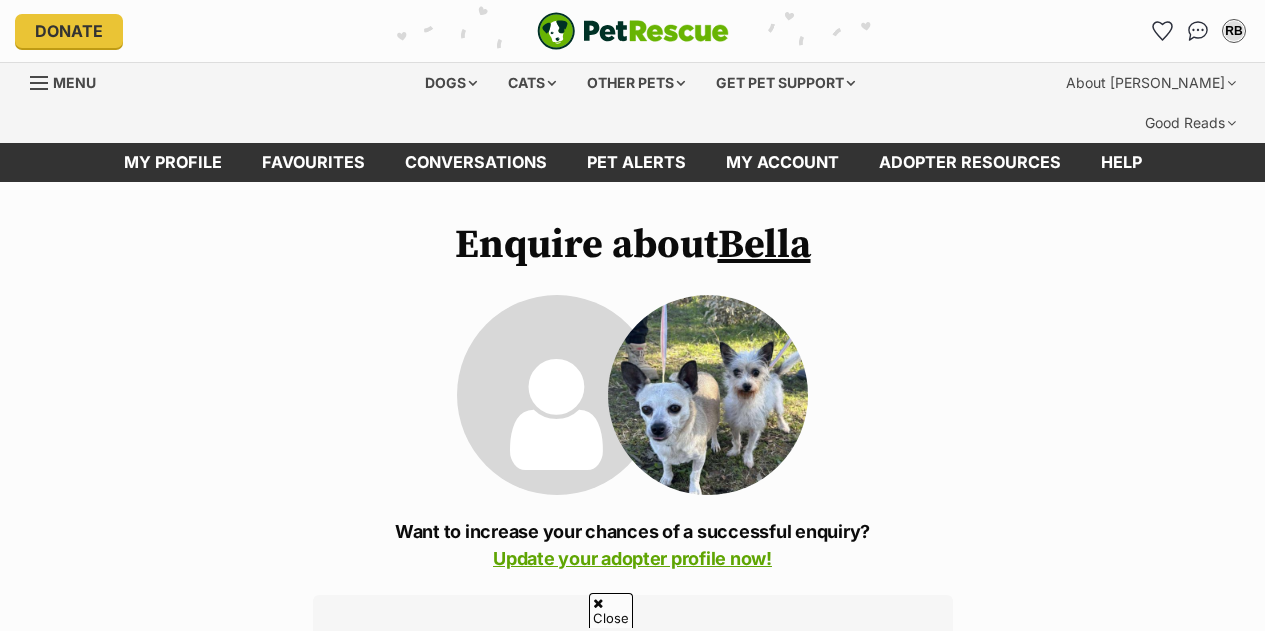 scroll, scrollTop: 414, scrollLeft: 0, axis: vertical 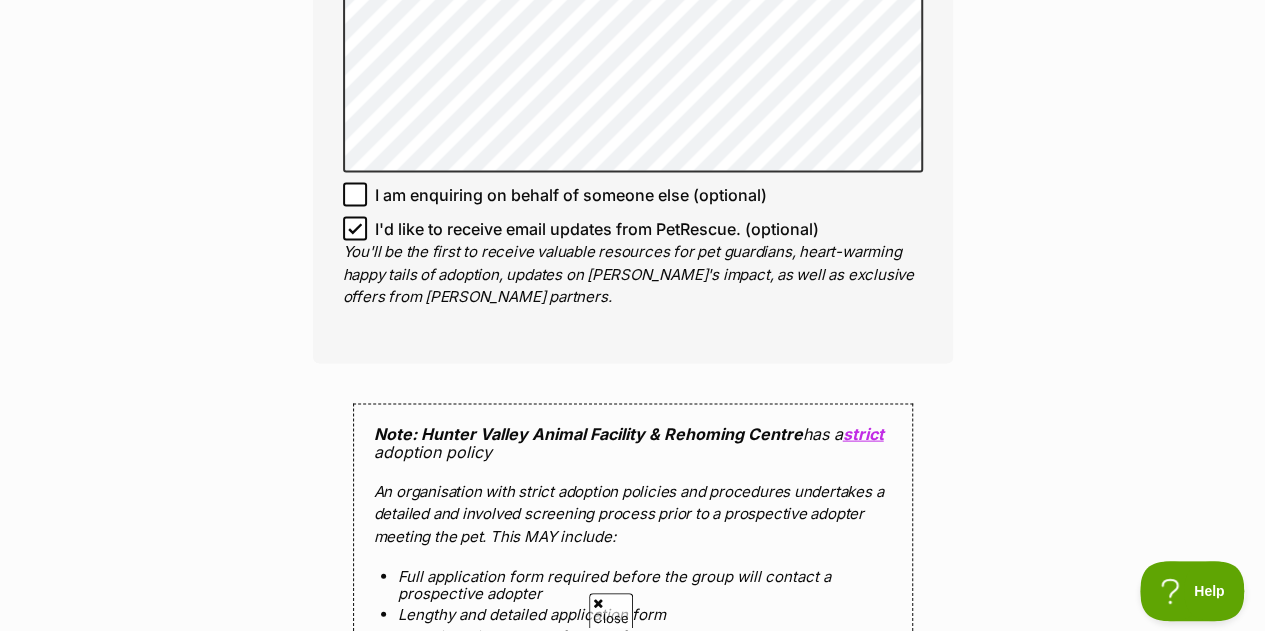 click 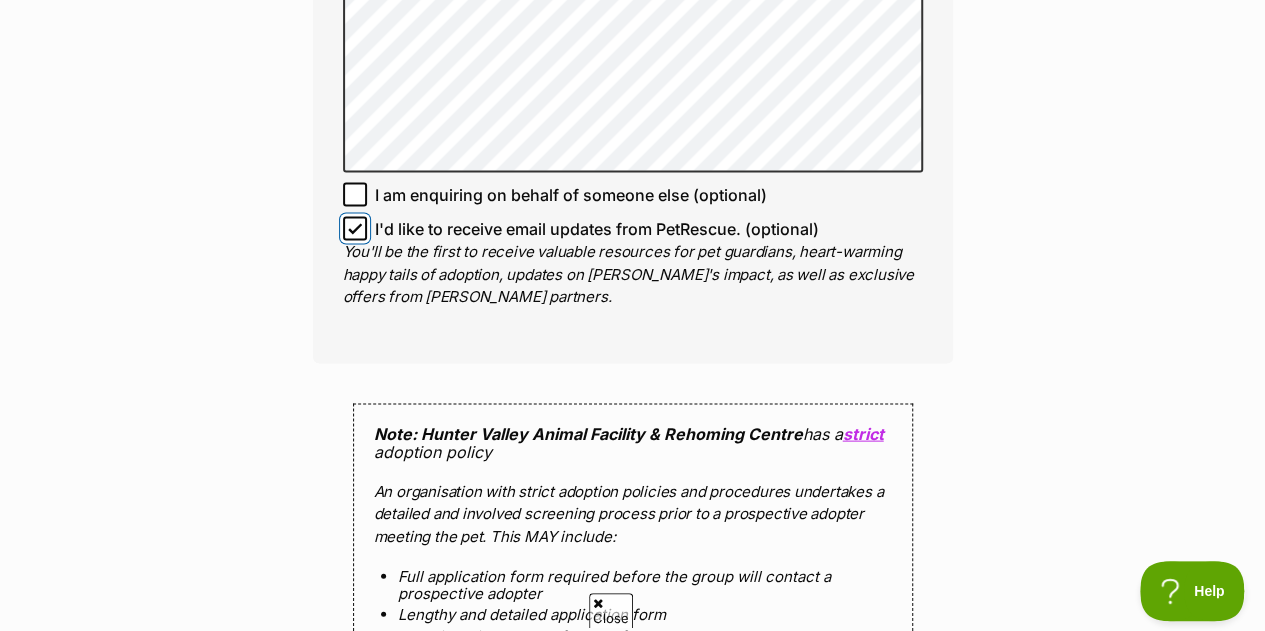 click on "I'd like to receive email updates from PetRescue. (optional)" at bounding box center (355, 229) 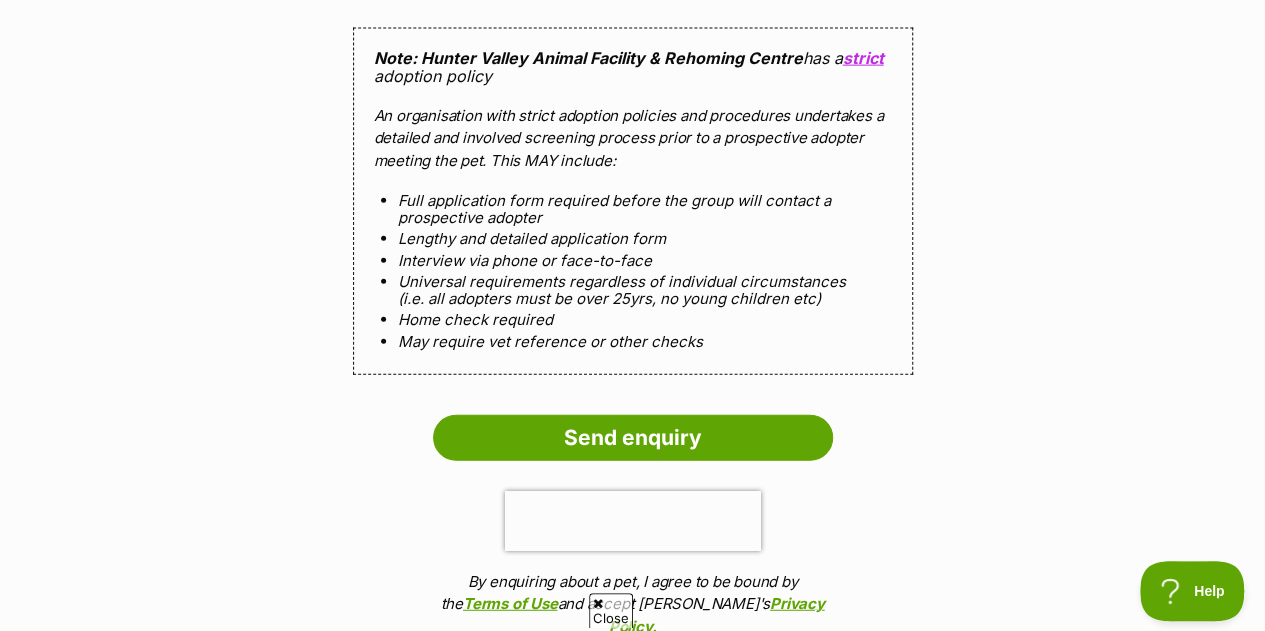 scroll, scrollTop: 2330, scrollLeft: 0, axis: vertical 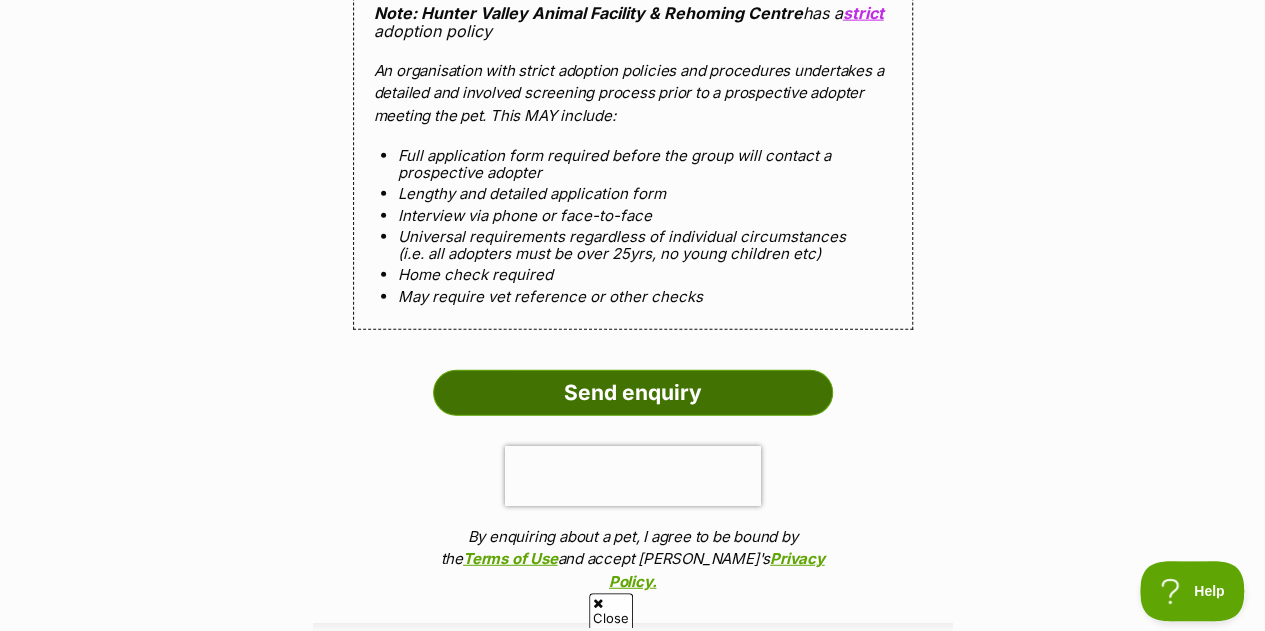 click on "Send enquiry" at bounding box center (633, 393) 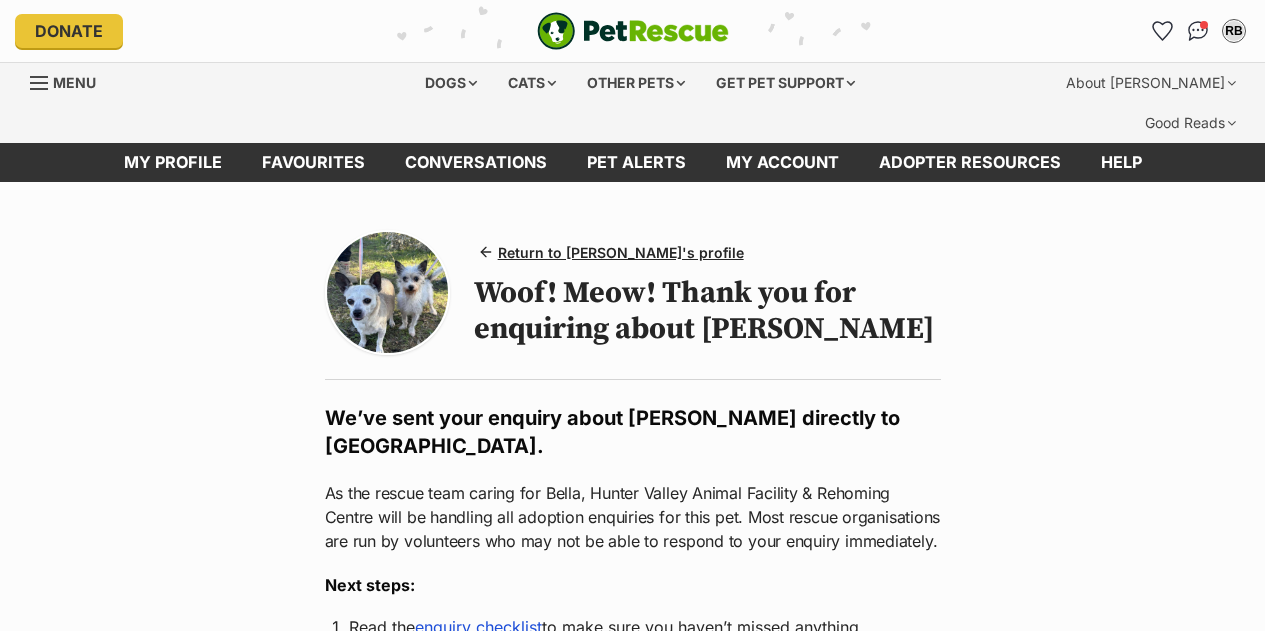 scroll, scrollTop: 0, scrollLeft: 0, axis: both 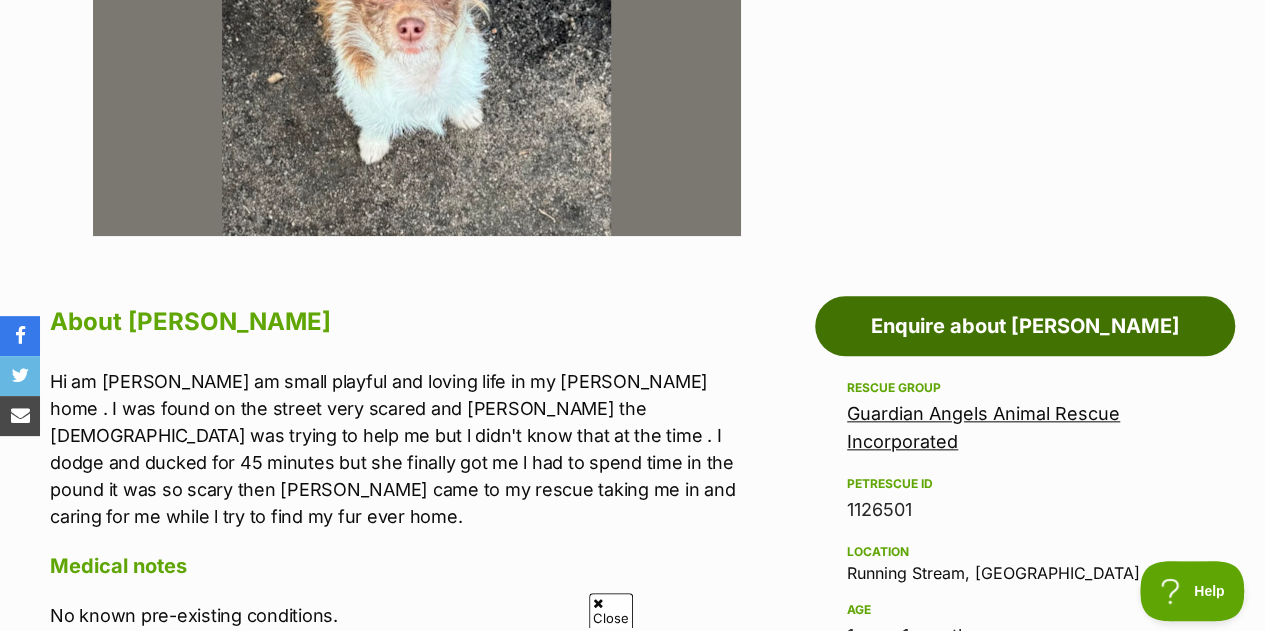 click on "Enquire about [PERSON_NAME]" at bounding box center [1025, 326] 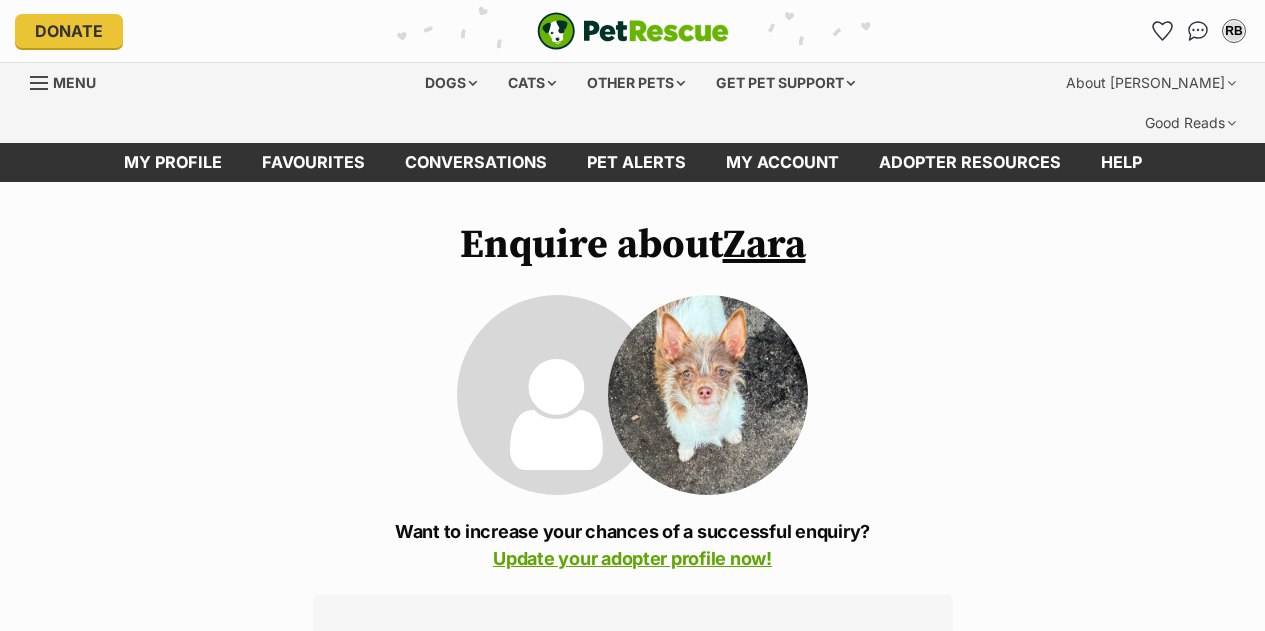 scroll, scrollTop: 363, scrollLeft: 0, axis: vertical 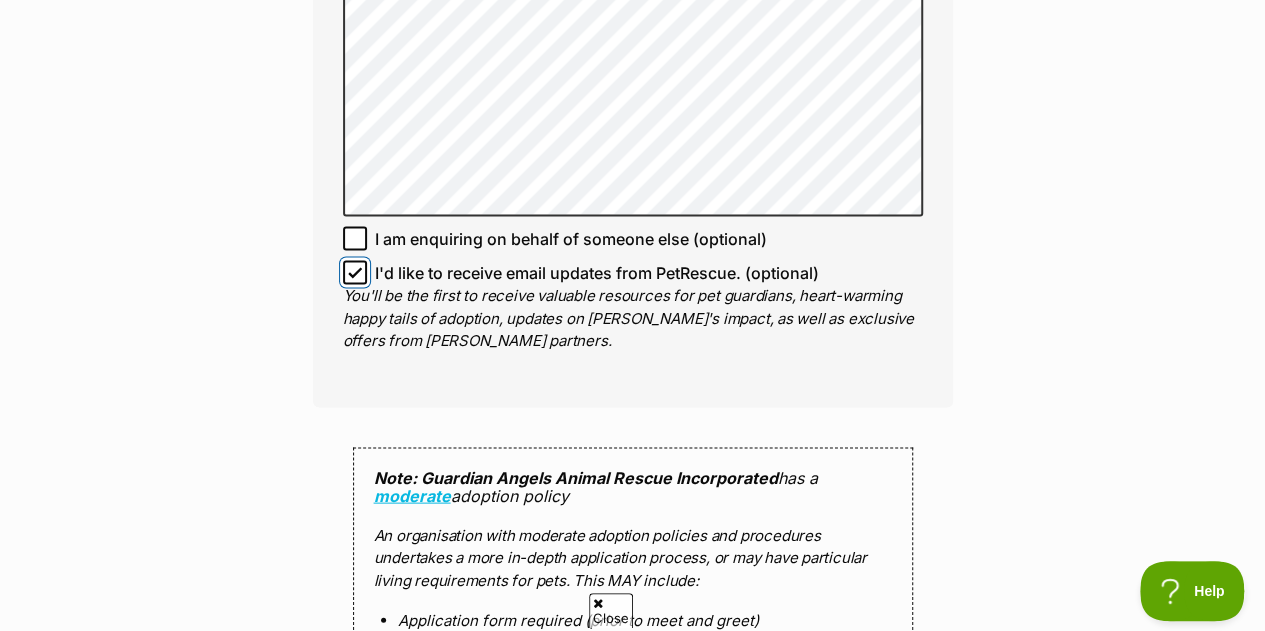click on "I'd like to receive email updates from PetRescue. (optional)" at bounding box center (355, 272) 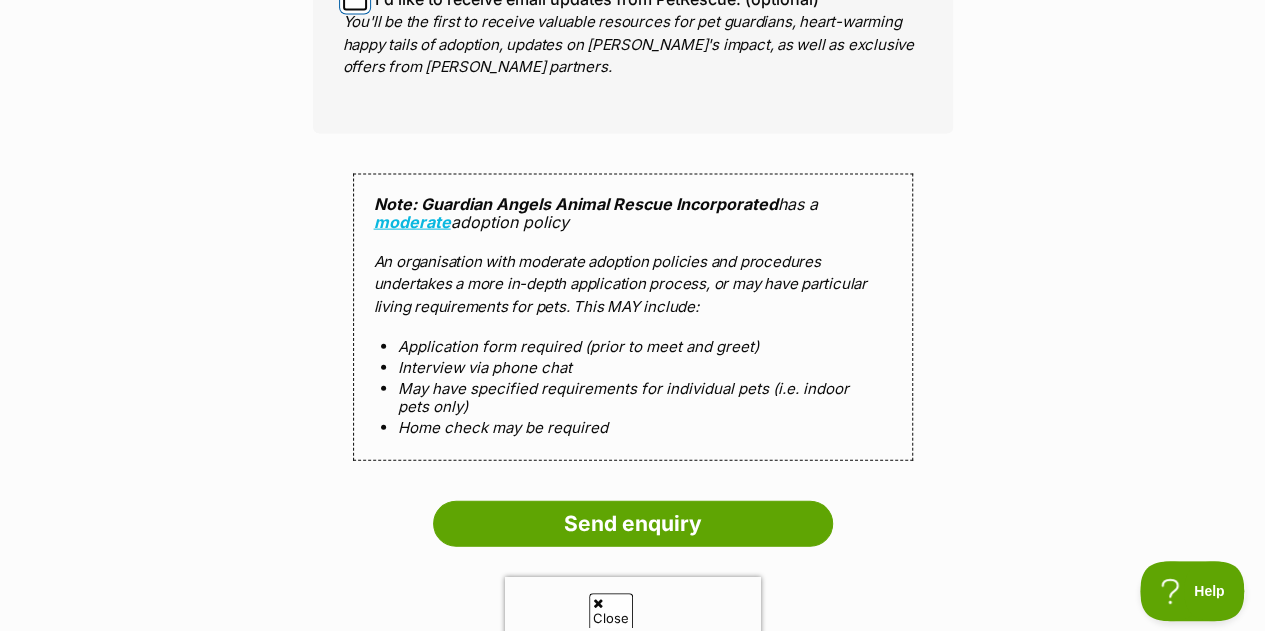 scroll, scrollTop: 2135, scrollLeft: 0, axis: vertical 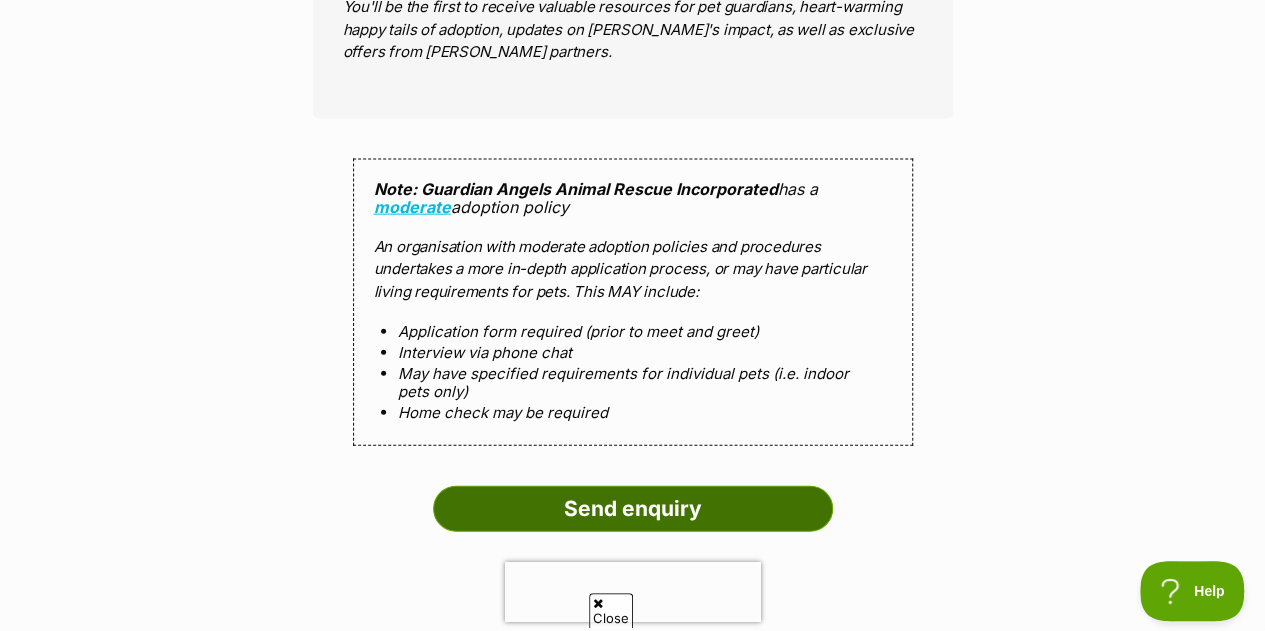 click on "Send enquiry" at bounding box center [633, 509] 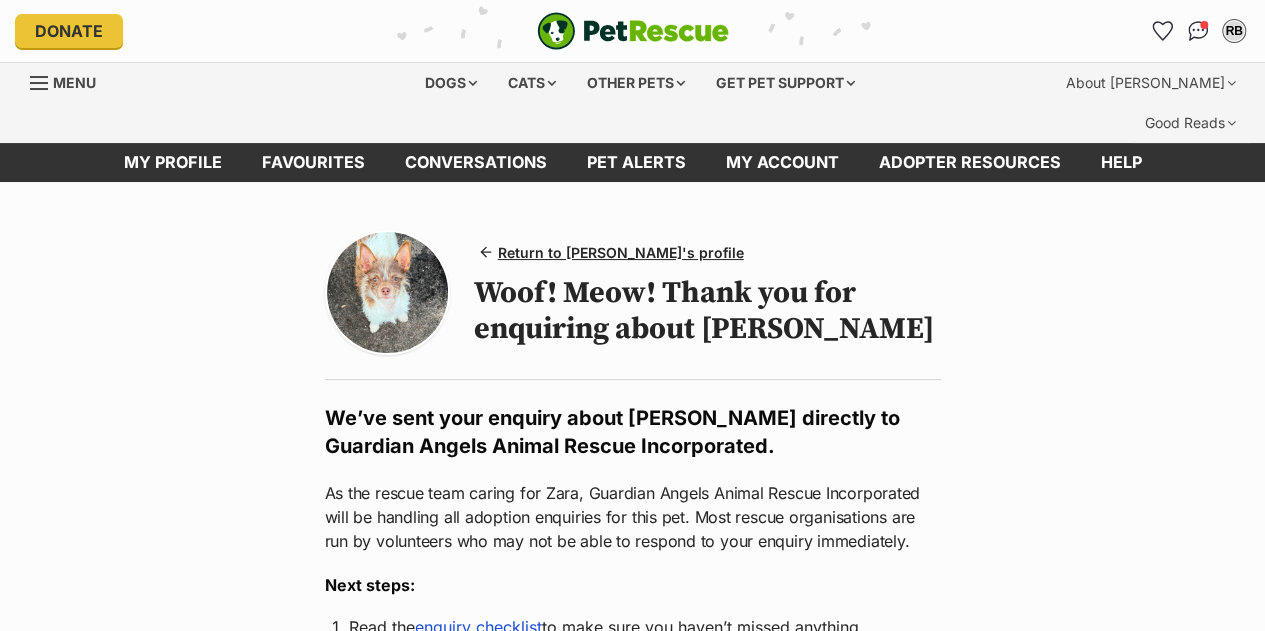 scroll, scrollTop: 156, scrollLeft: 0, axis: vertical 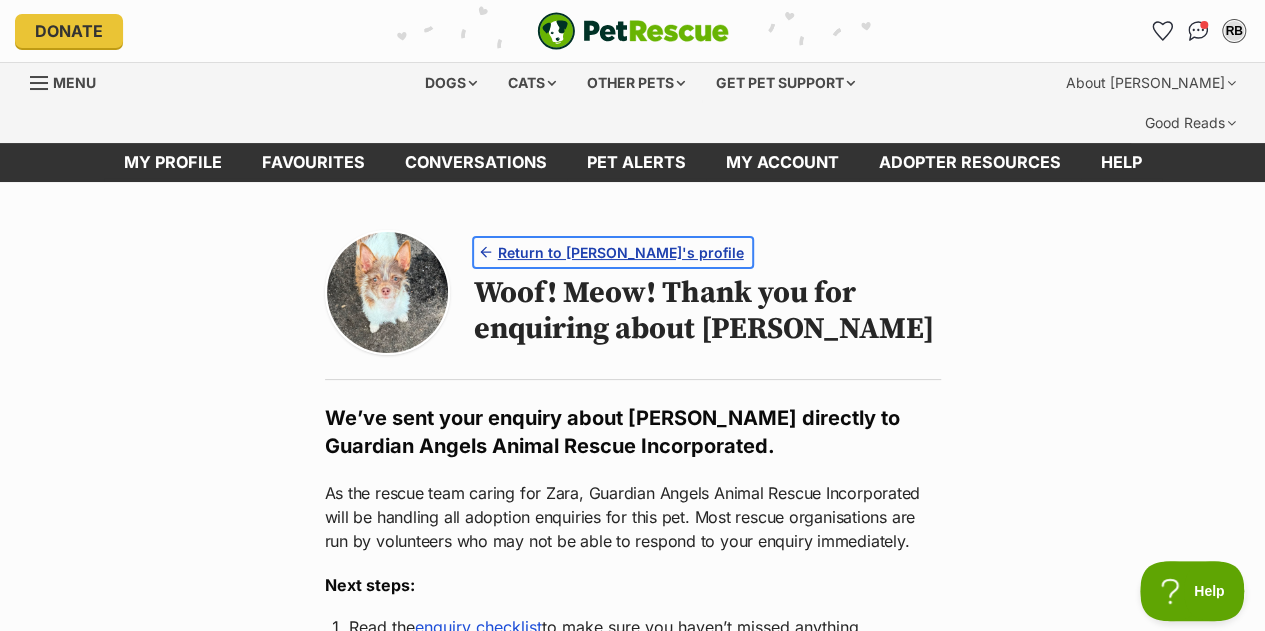 click on "Return to [PERSON_NAME]'s profile" at bounding box center [621, 252] 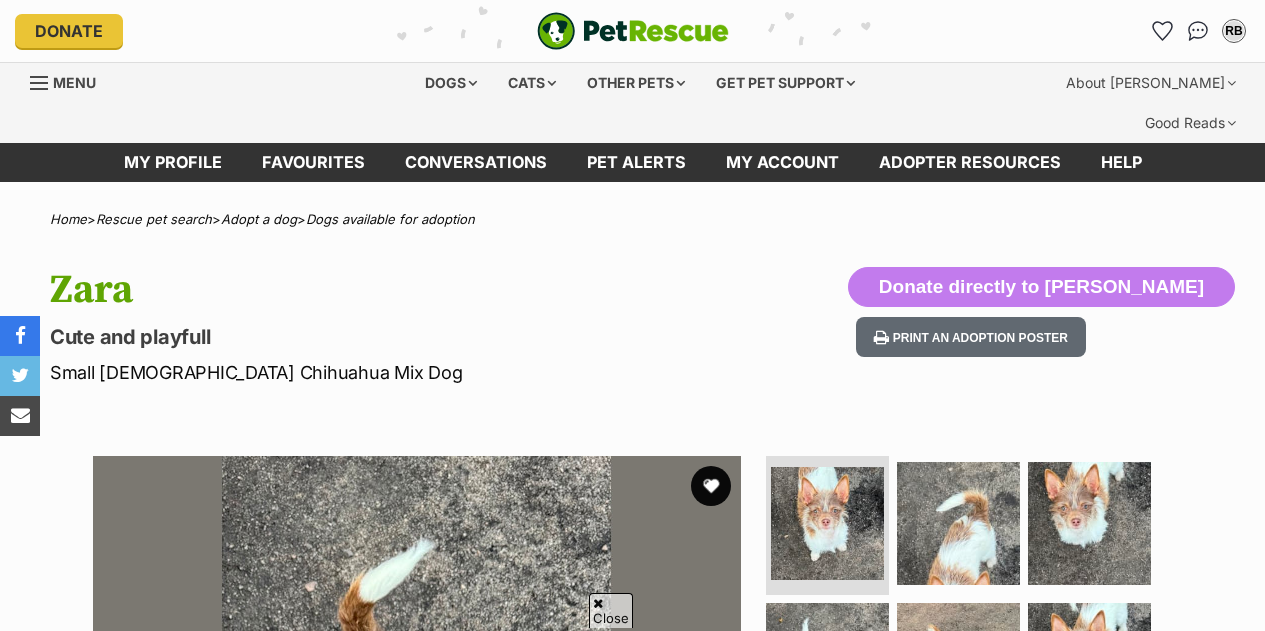 scroll, scrollTop: 1080, scrollLeft: 0, axis: vertical 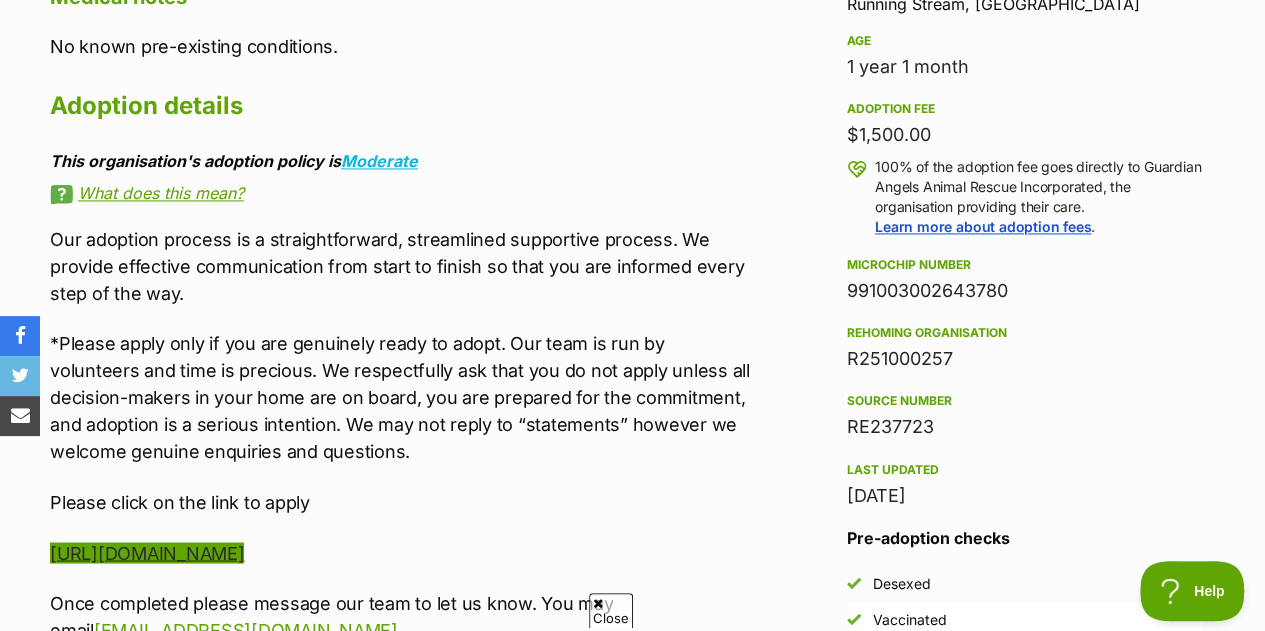 click on "https://form.jotform.com/241311480878862" at bounding box center [147, 552] 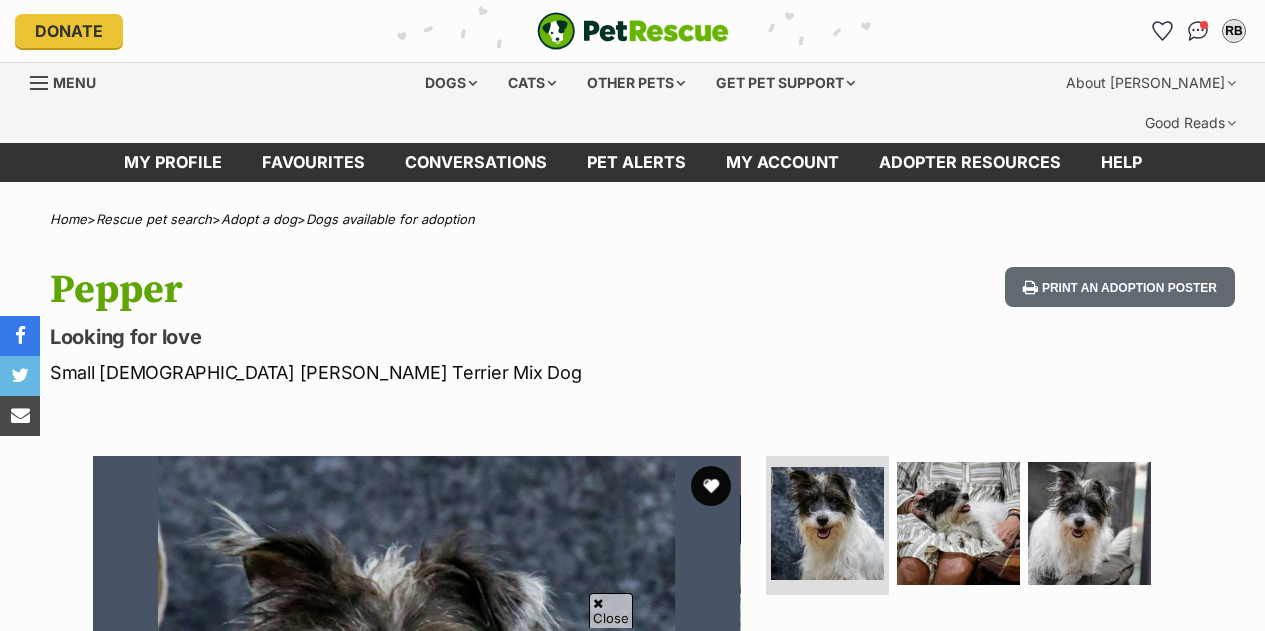 scroll, scrollTop: 1410, scrollLeft: 0, axis: vertical 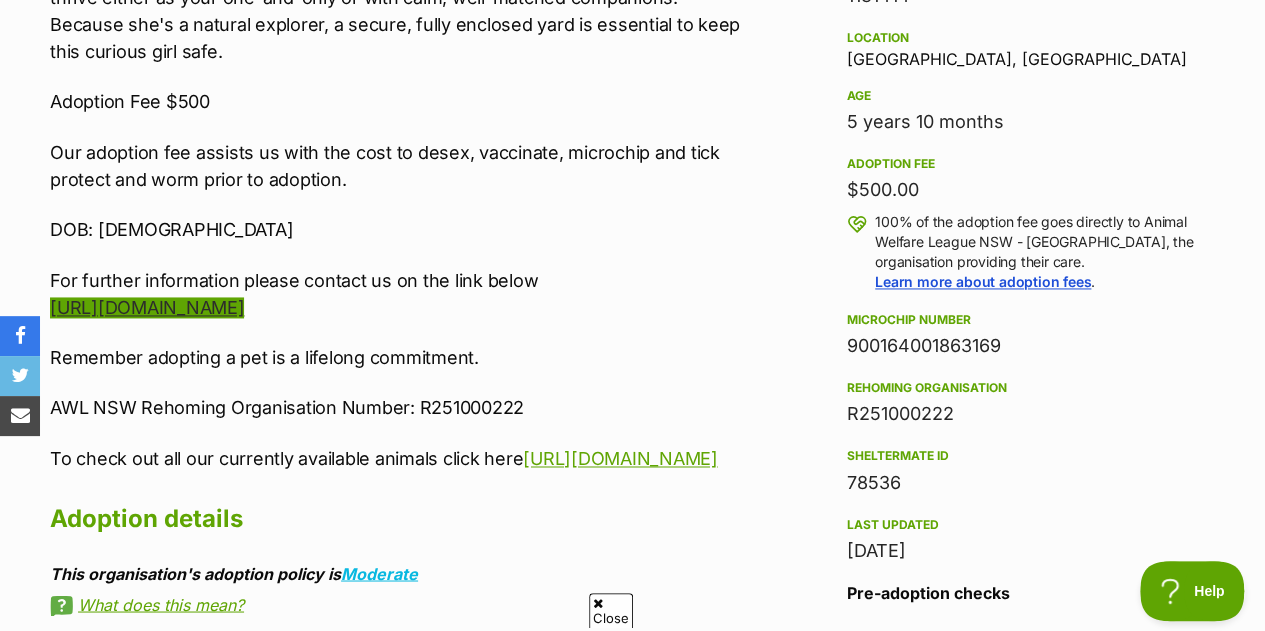 click on "https://form.jotform.co/Awlshoalhaven/apply" at bounding box center [147, 307] 